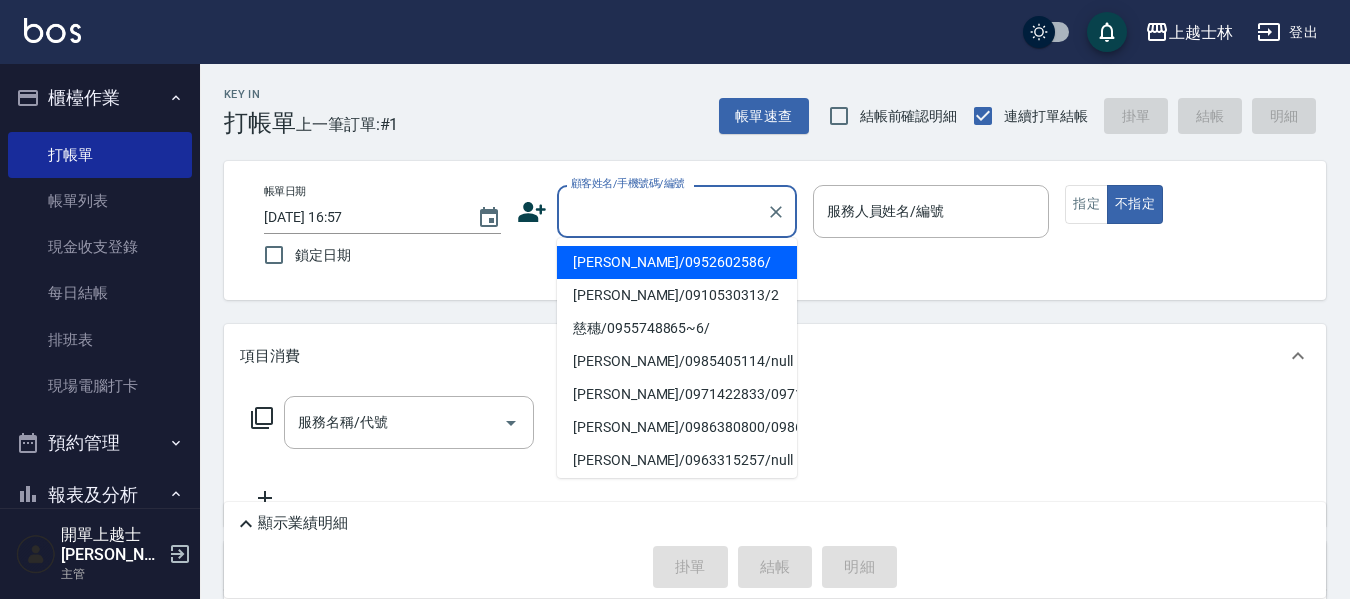 scroll, scrollTop: 0, scrollLeft: 0, axis: both 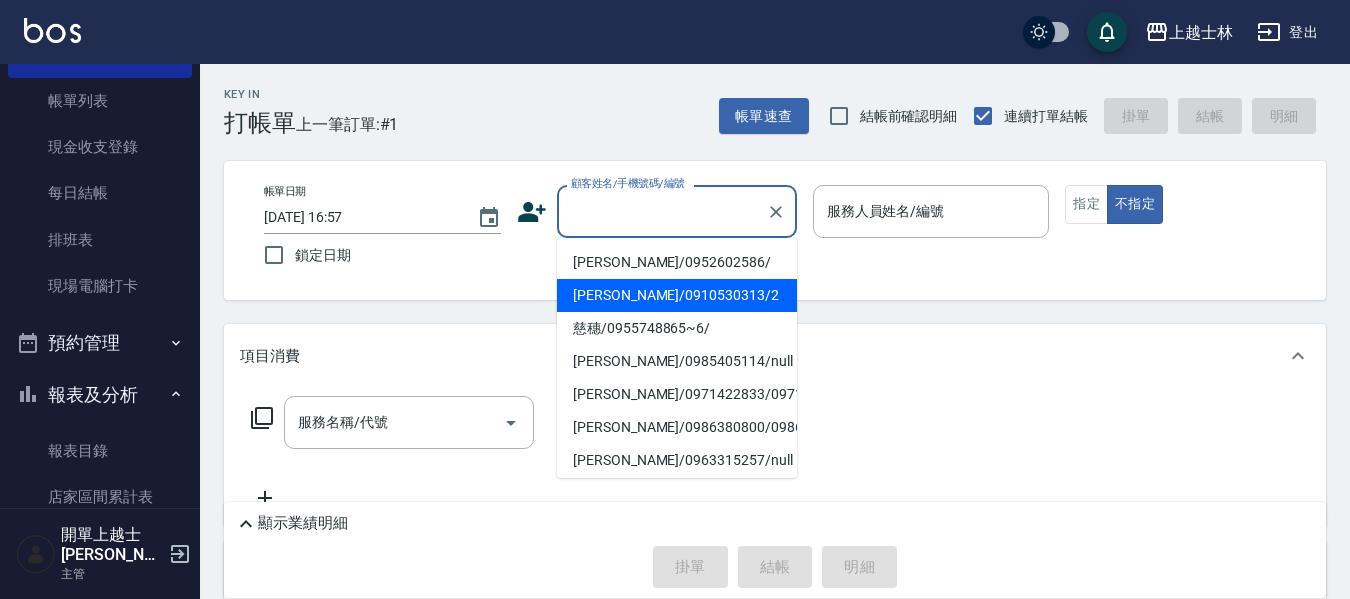 click on "舒媛/0910530313/2" at bounding box center (677, 295) 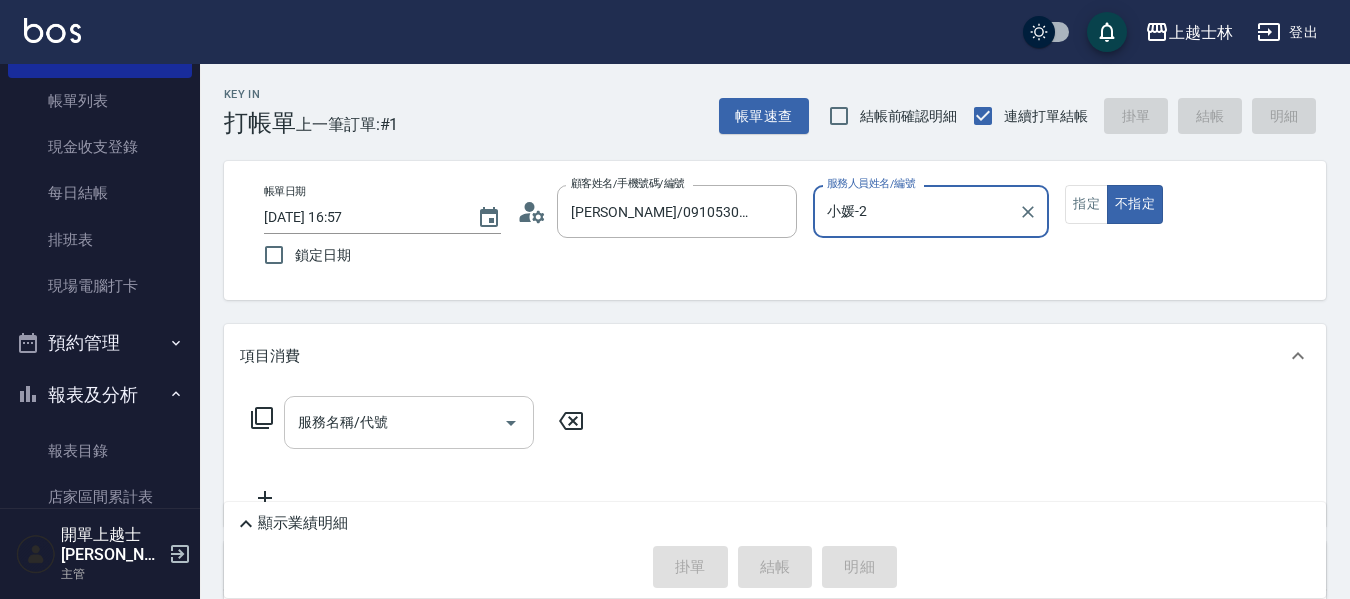 type on "小媛-2" 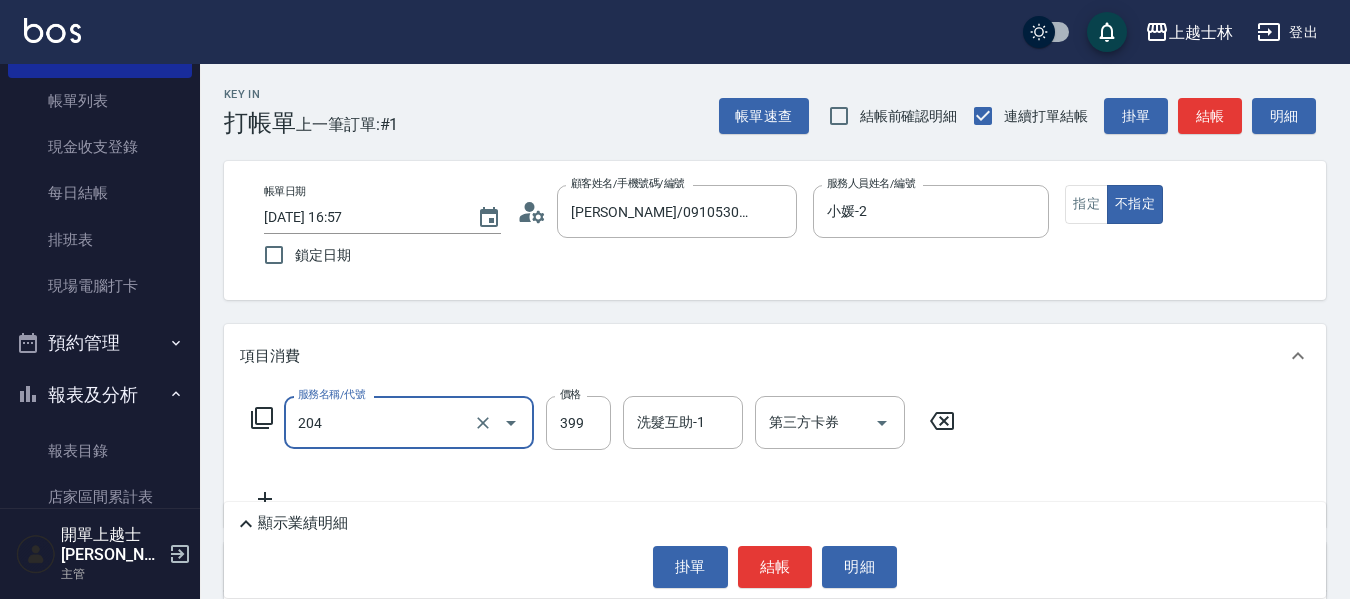 type on "A級洗+剪(204)" 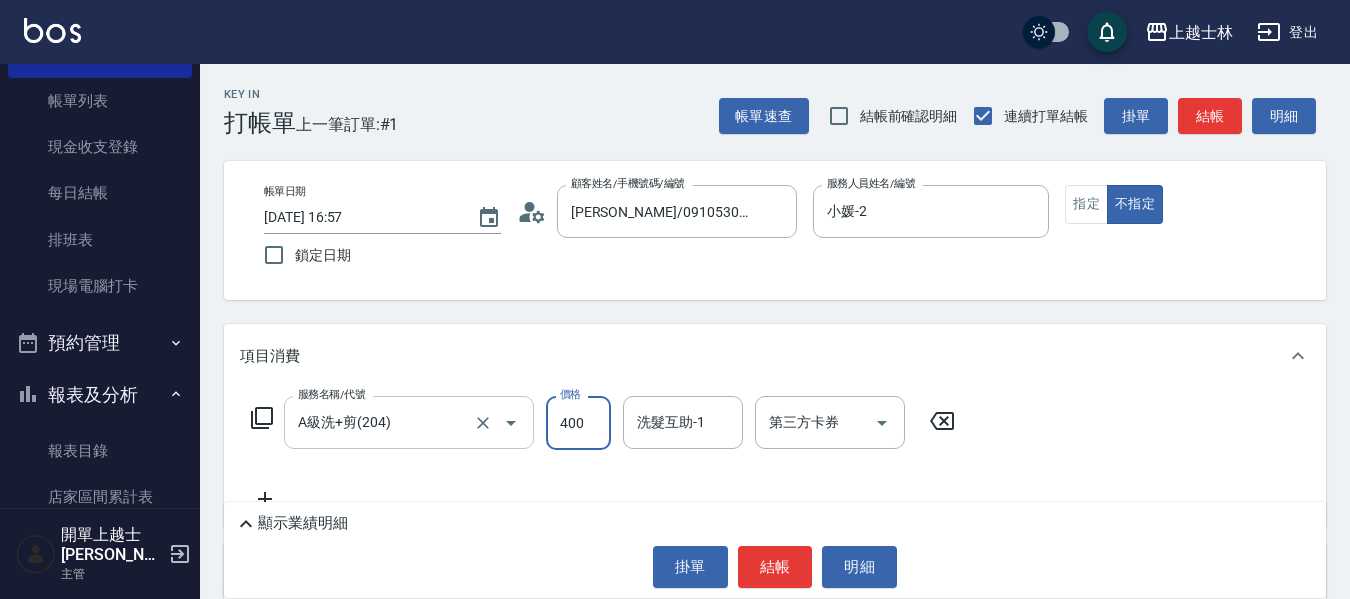 type on "400" 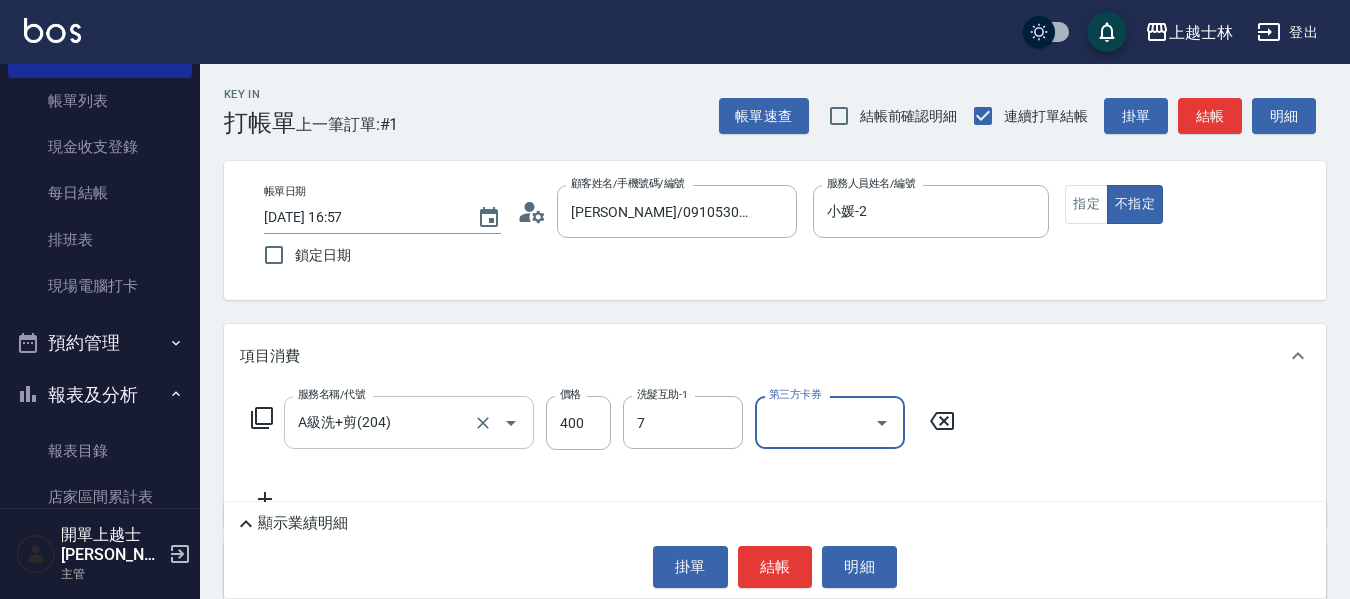 type on "蕾蕾-7" 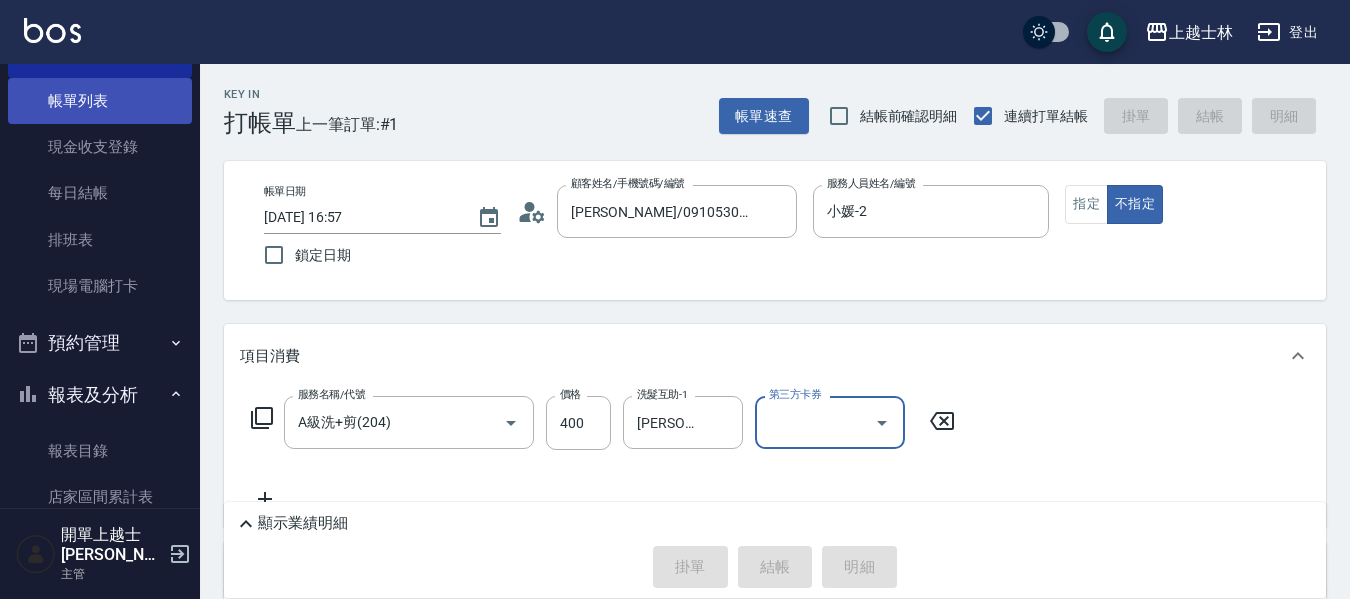 type on "2025/07/16 19:35" 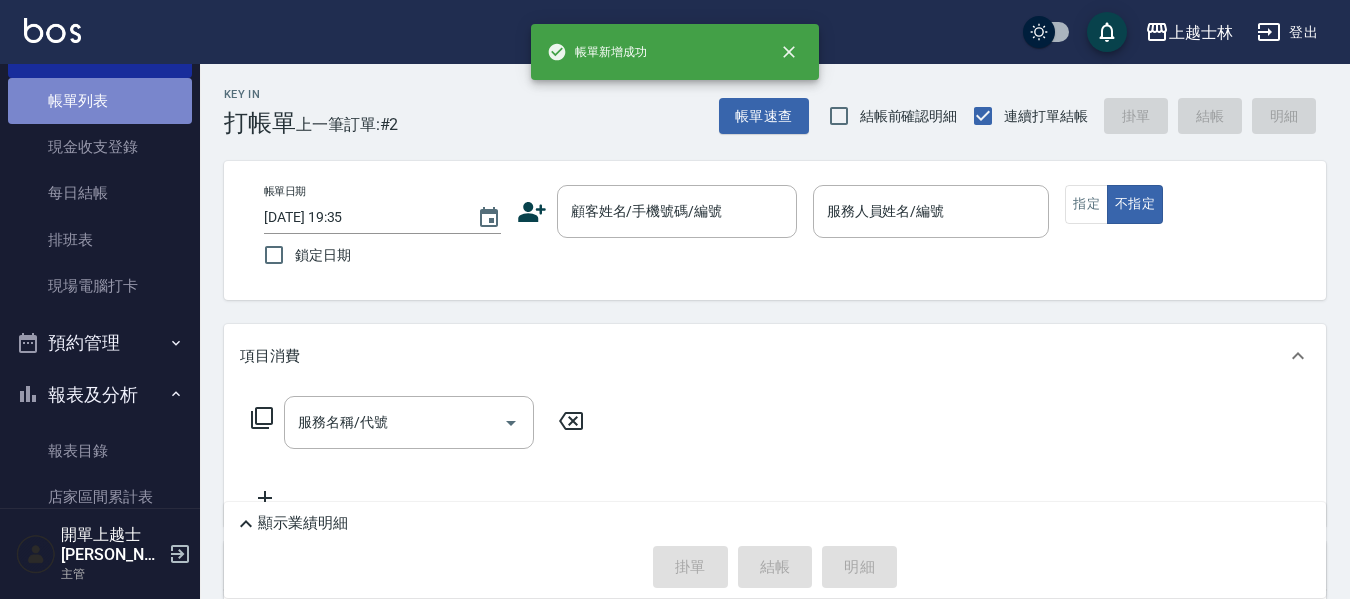 click on "帳單列表" at bounding box center [100, 101] 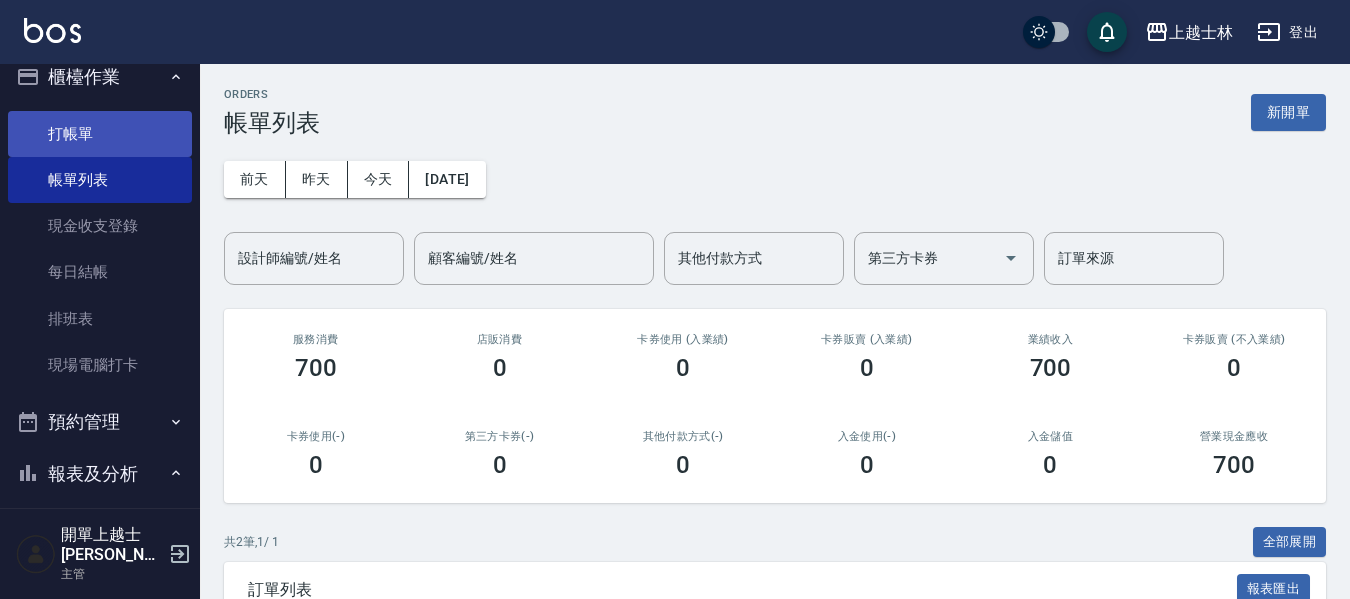 scroll, scrollTop: 0, scrollLeft: 0, axis: both 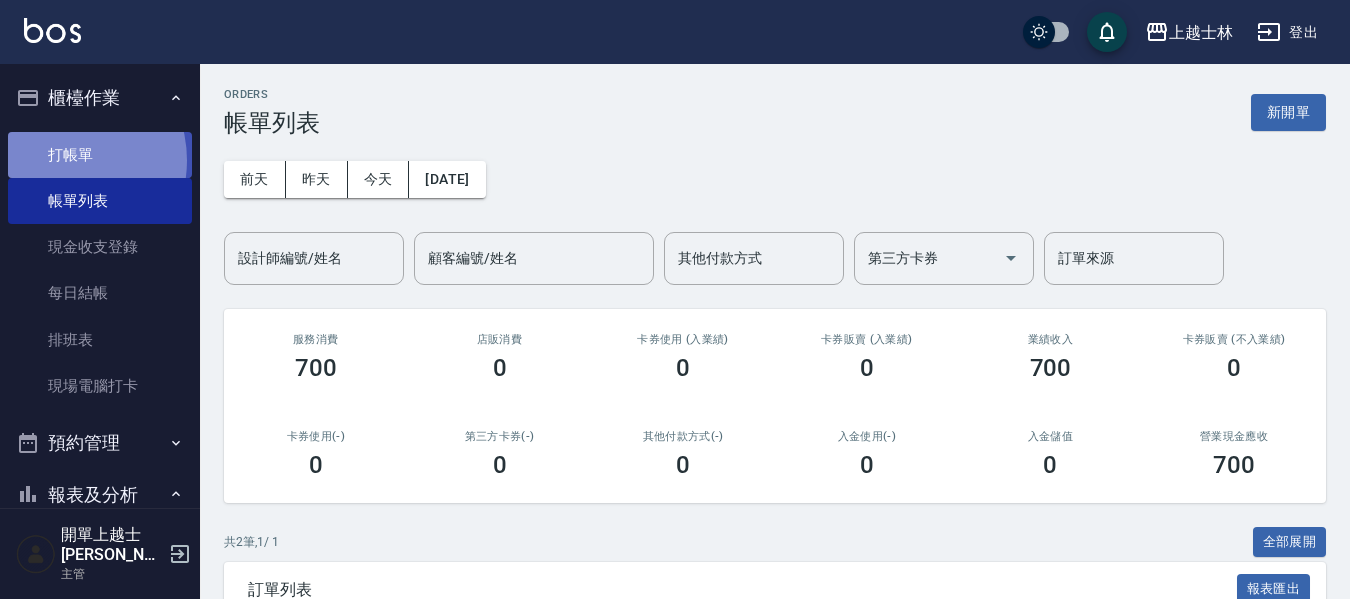 click on "打帳單" at bounding box center [100, 155] 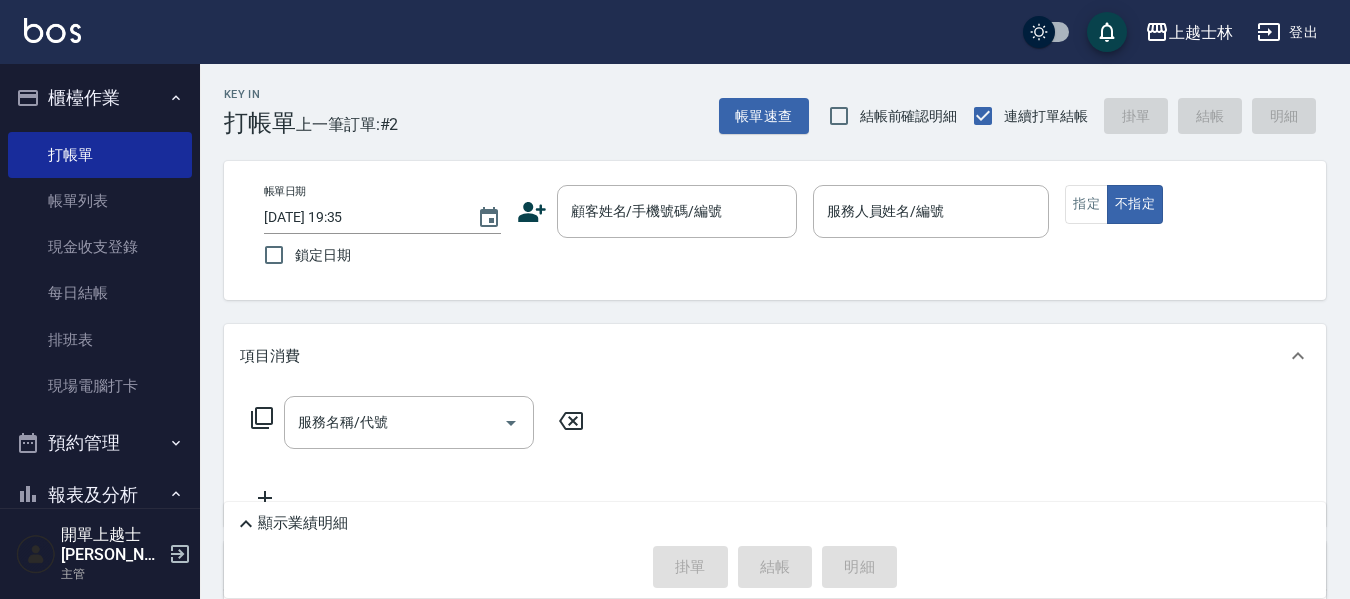 drag, startPoint x: 36, startPoint y: 161, endPoint x: 530, endPoint y: 94, distance: 498.52283 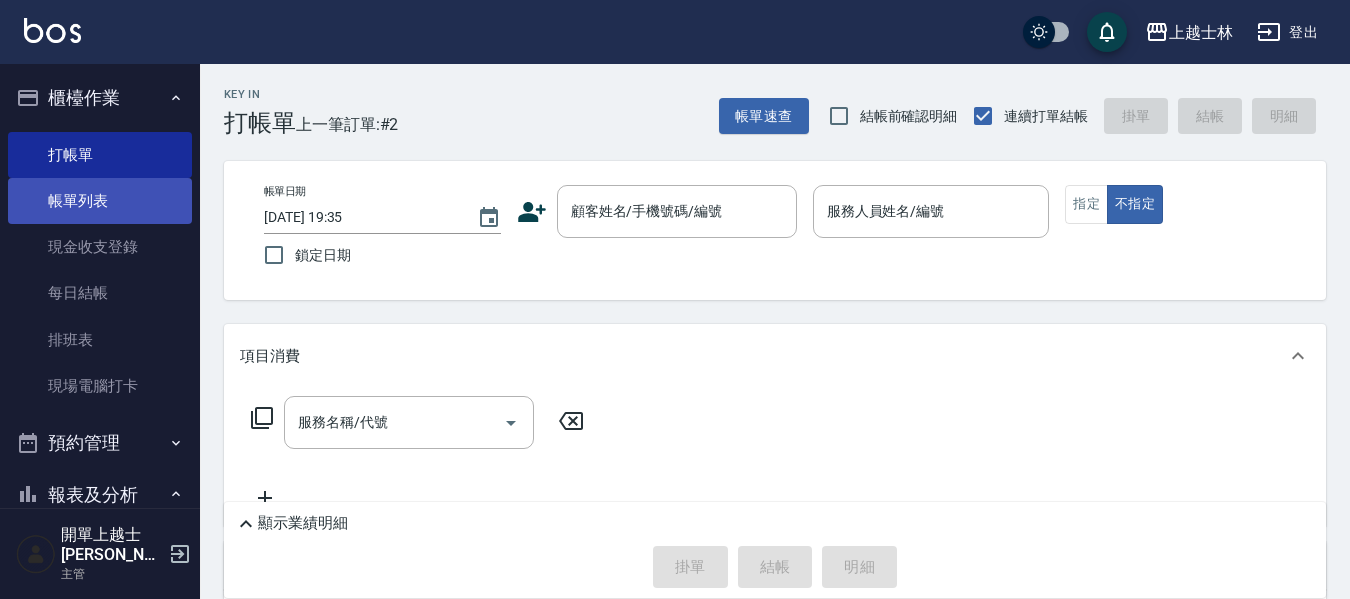 click on "帳單列表" at bounding box center (100, 201) 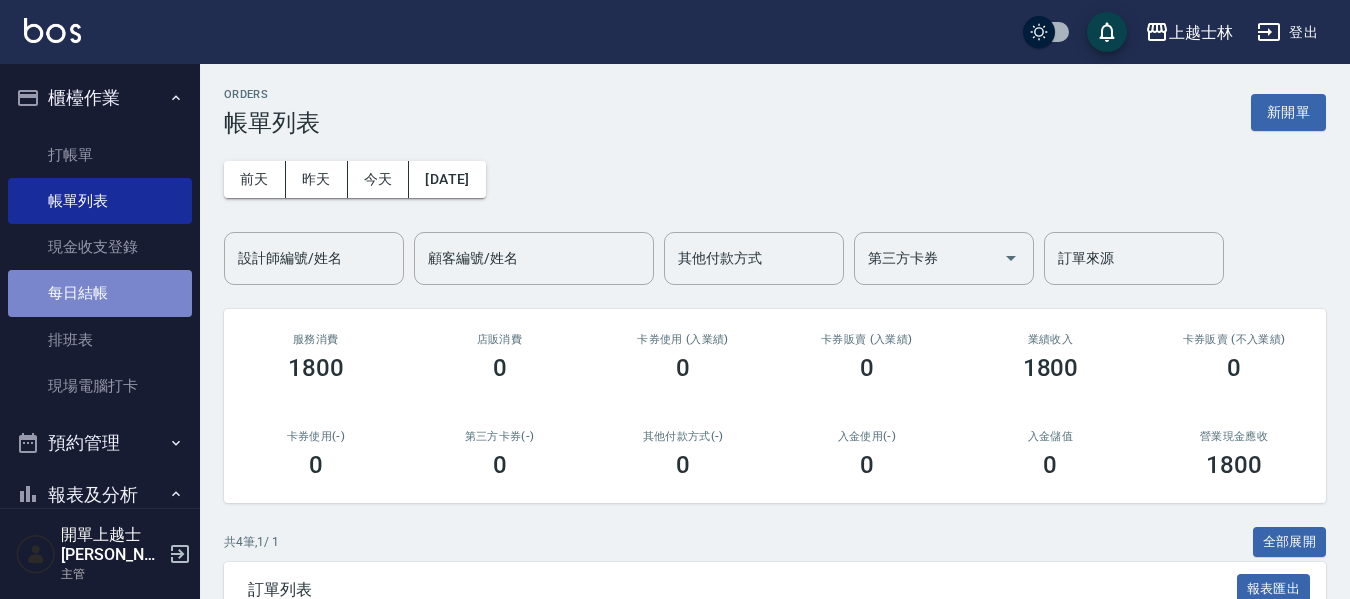 click on "每日結帳" at bounding box center (100, 293) 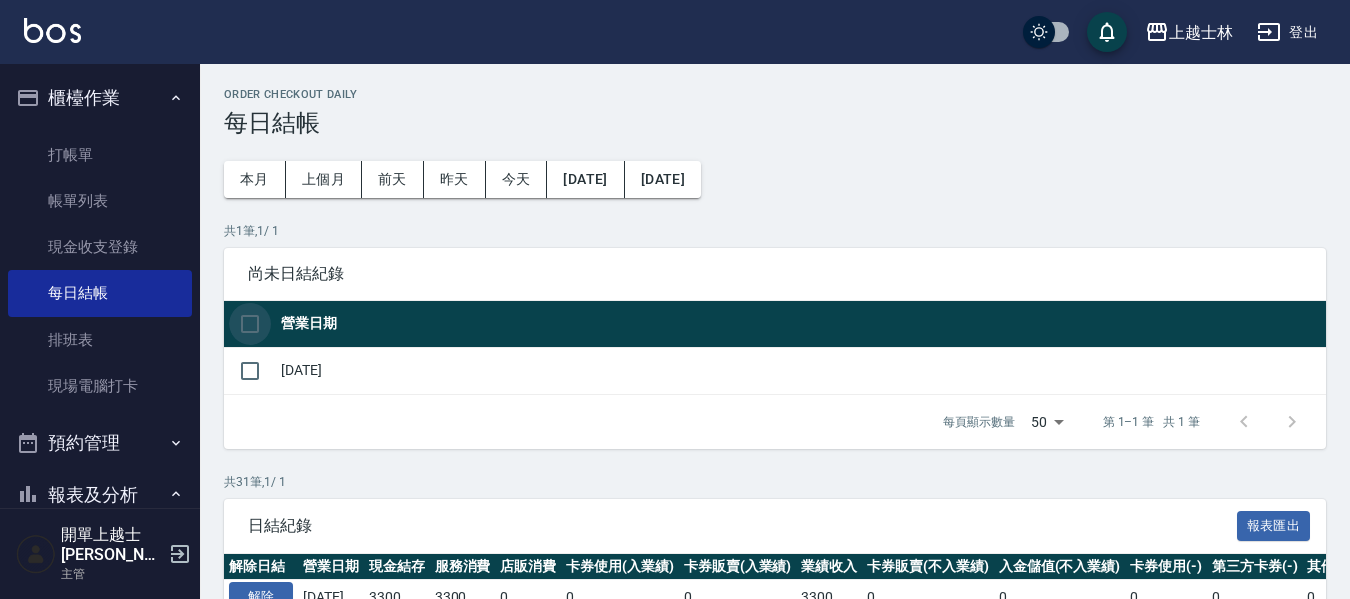 click at bounding box center [250, 324] 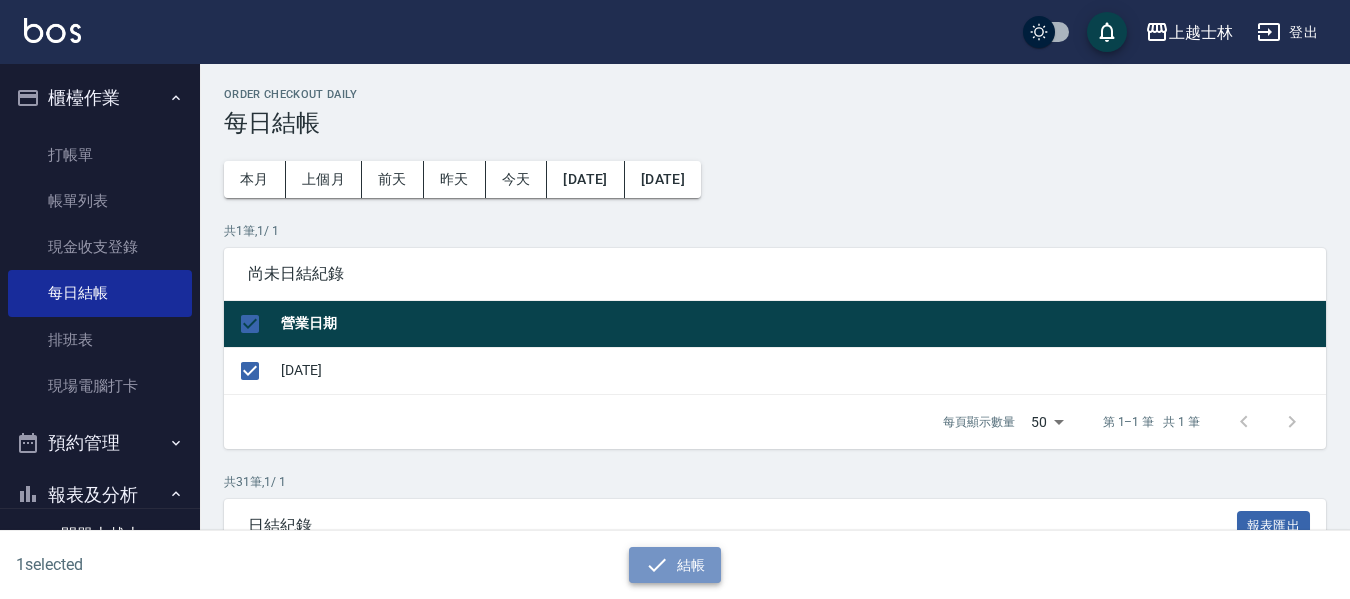click on "結帳" at bounding box center [675, 565] 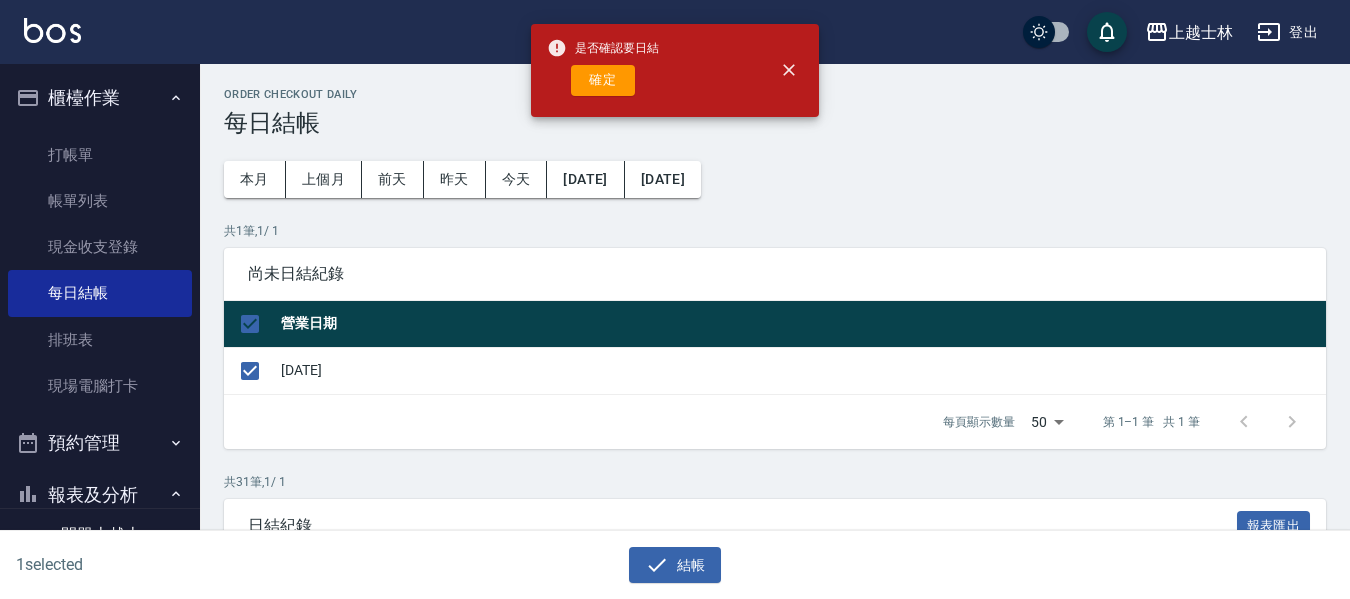 click on "是否確認要日結 確定" at bounding box center [603, 70] 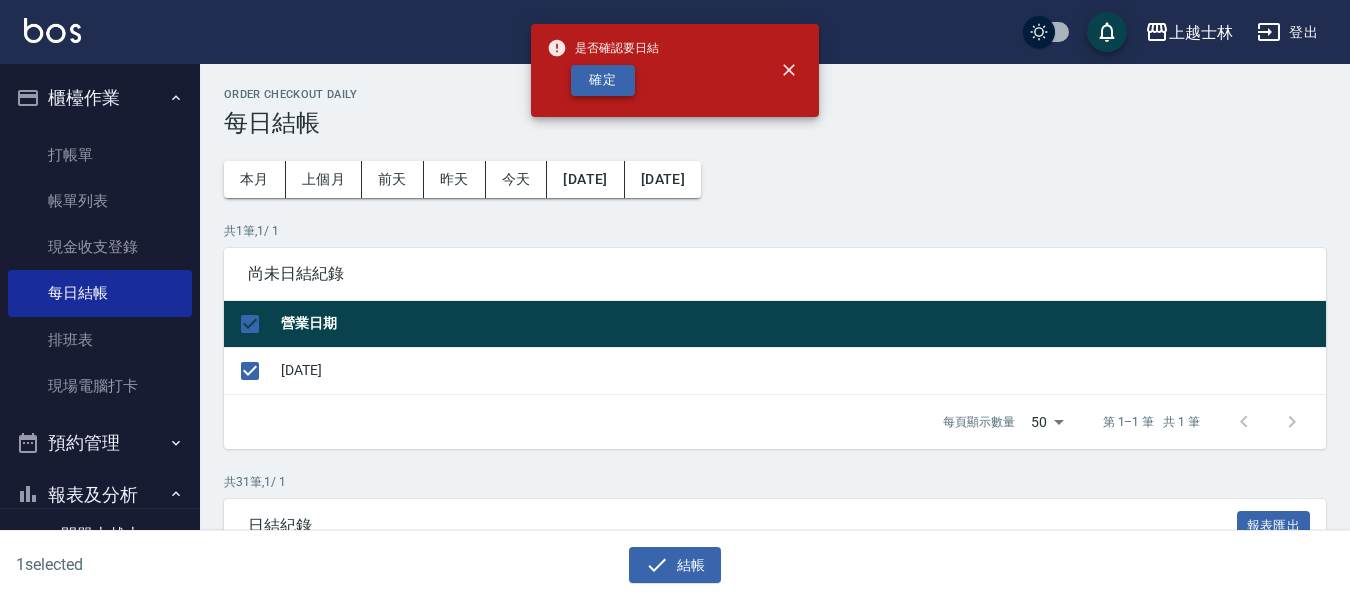 click on "確定" at bounding box center [603, 80] 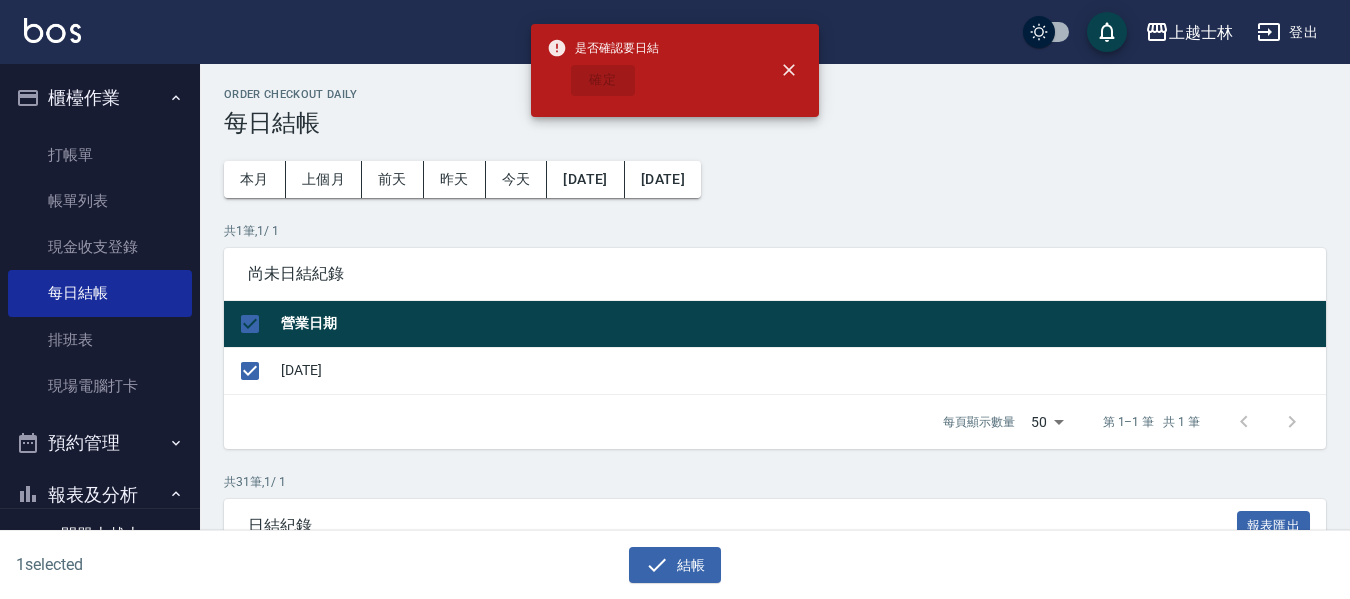 checkbox on "false" 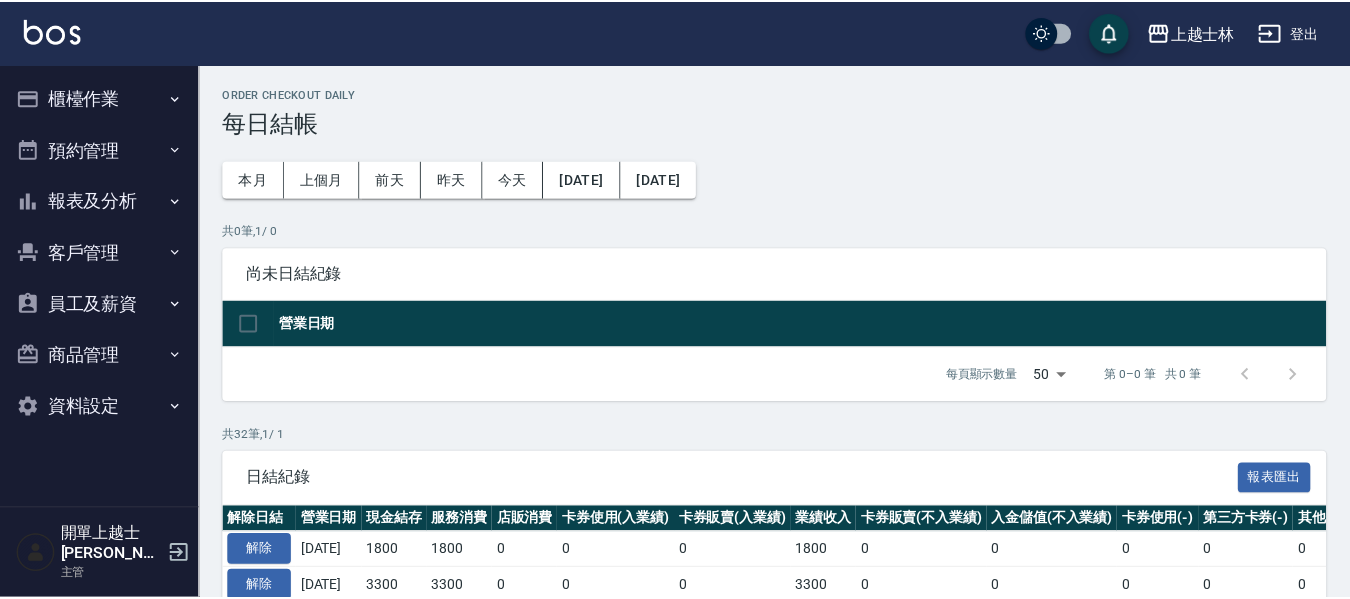scroll, scrollTop: 0, scrollLeft: 0, axis: both 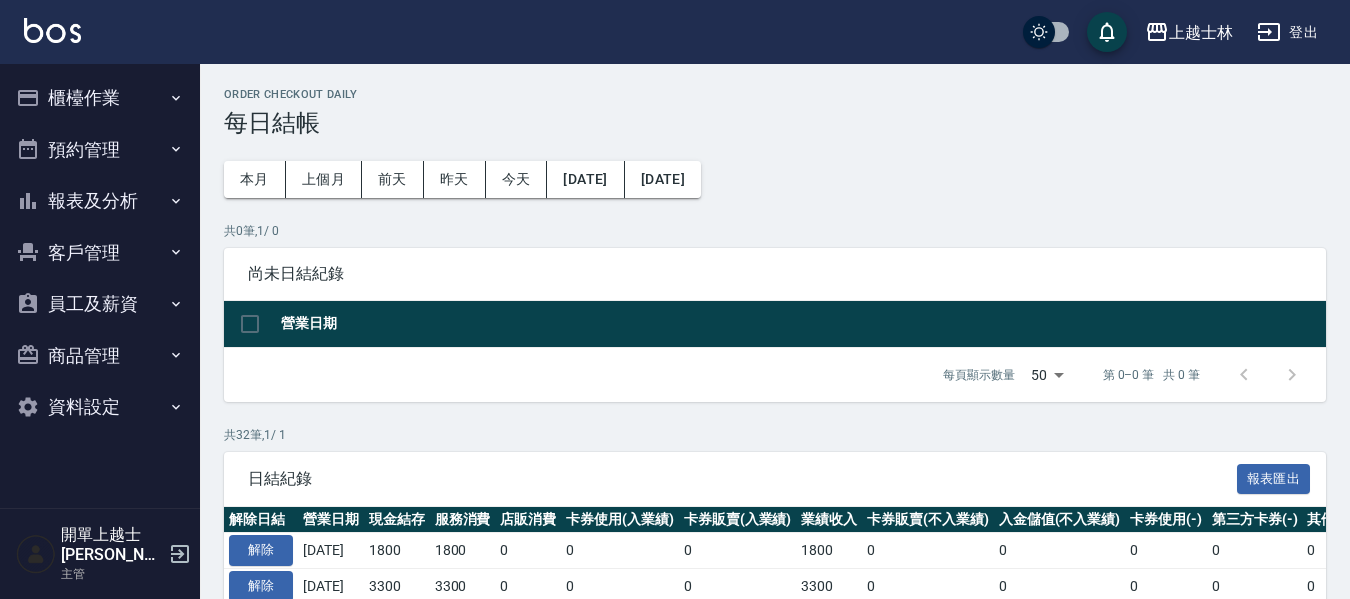 click on "報表及分析" at bounding box center [100, 201] 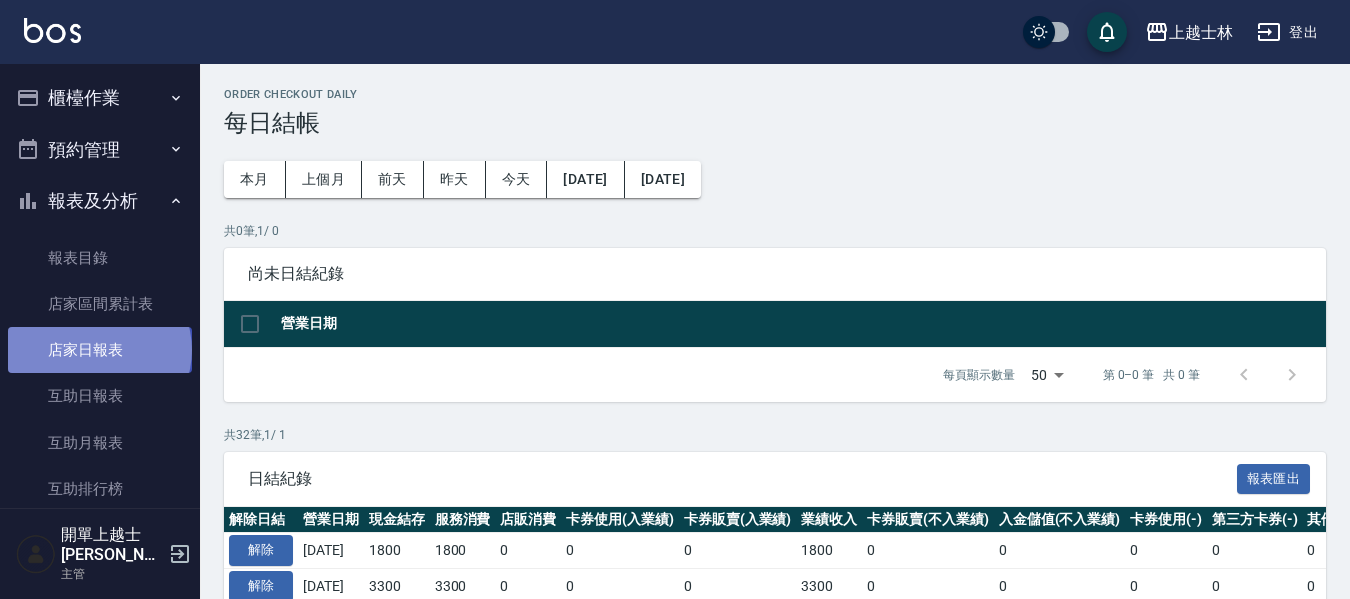 click on "店家日報表" at bounding box center [100, 350] 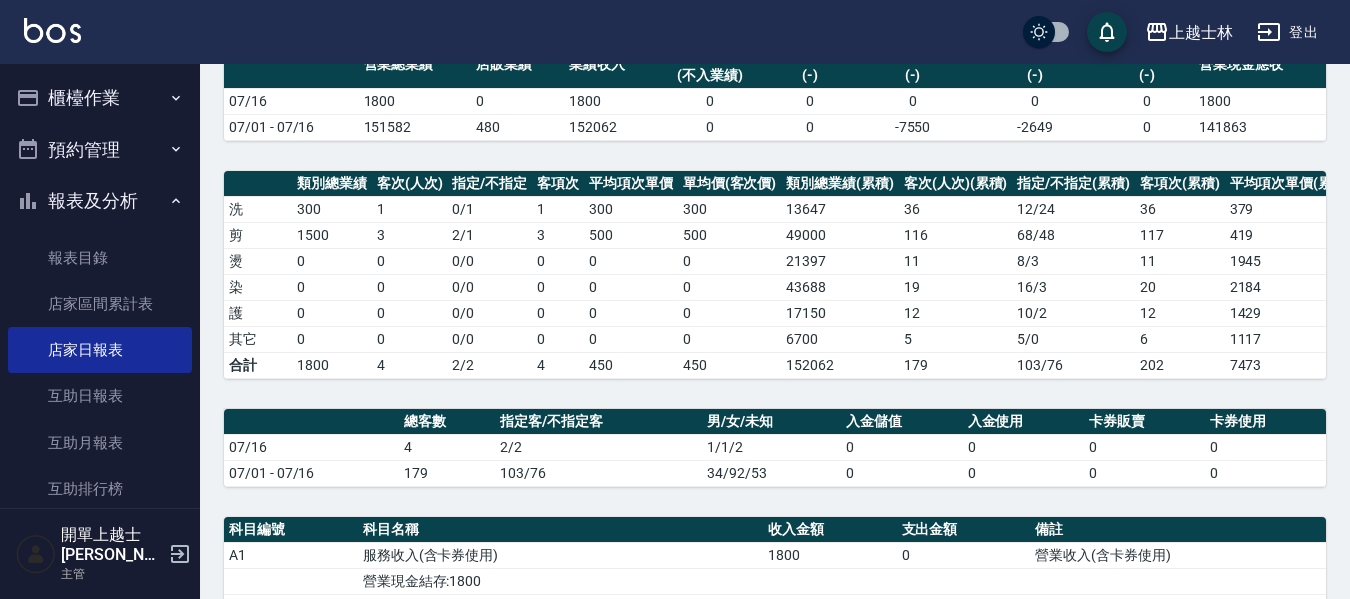 scroll, scrollTop: 200, scrollLeft: 0, axis: vertical 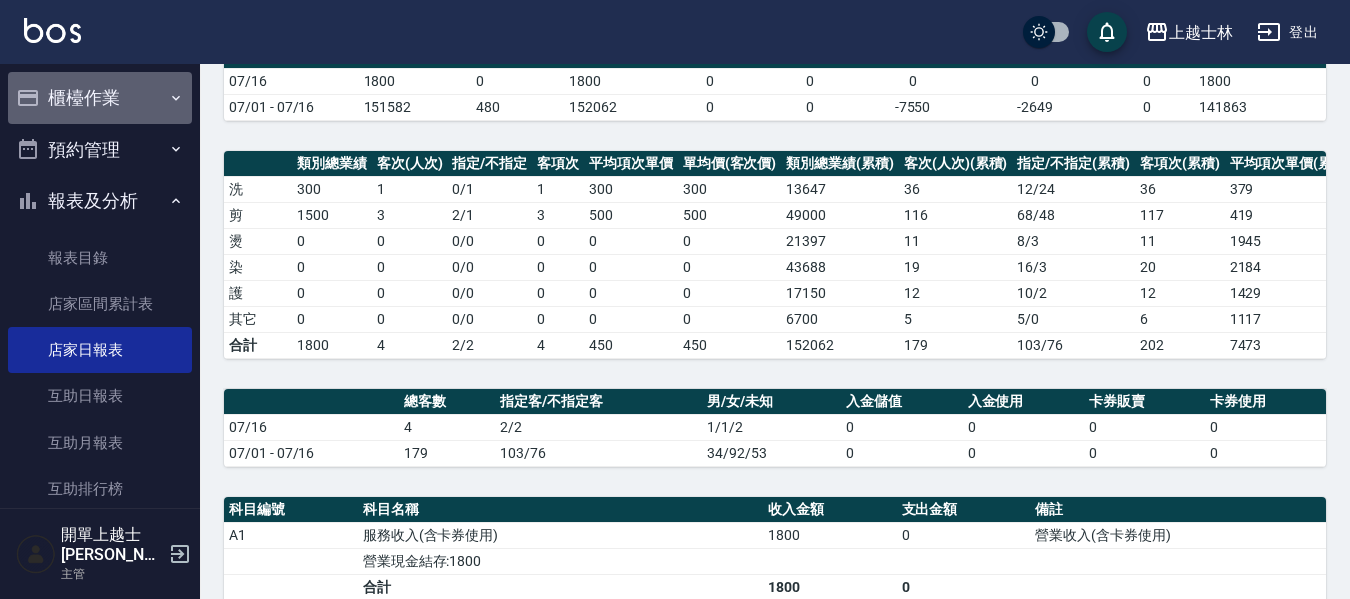 click on "櫃檯作業" at bounding box center (100, 98) 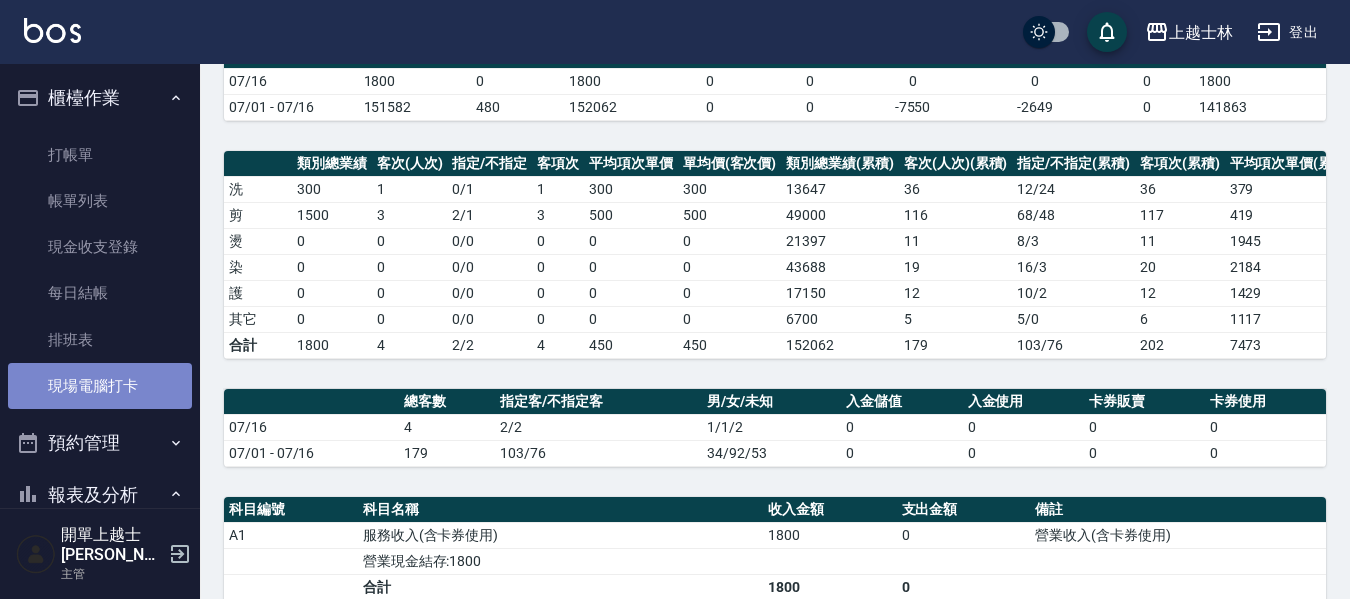 click on "現場電腦打卡" at bounding box center (100, 386) 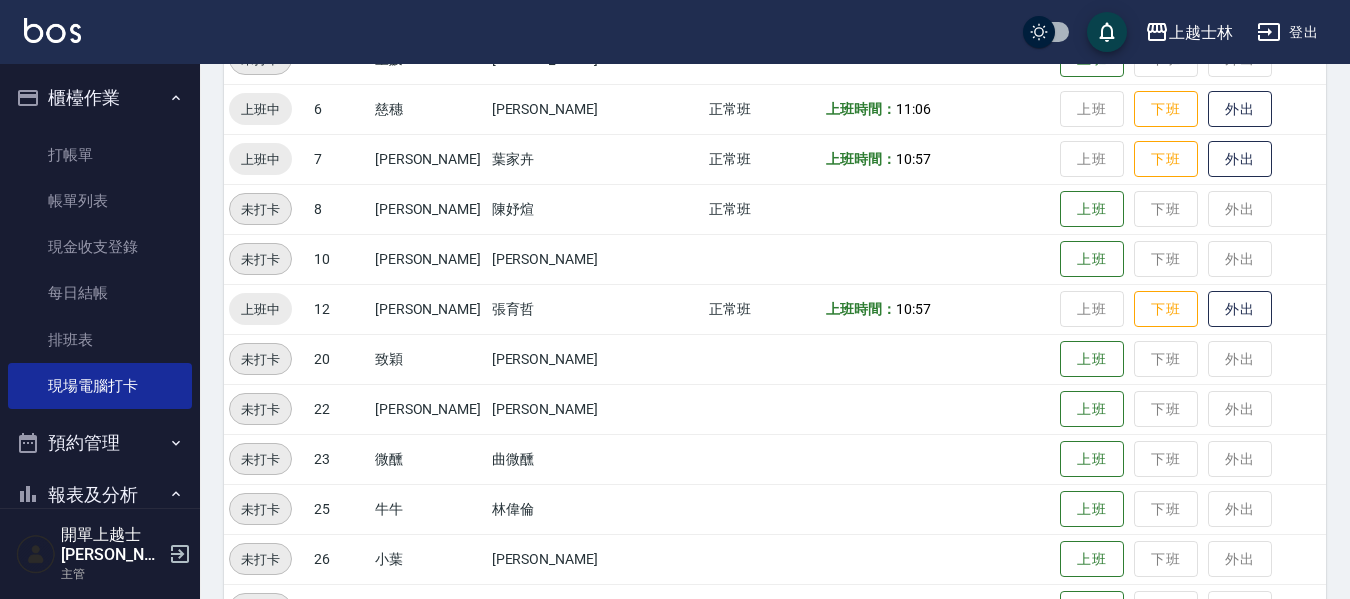 scroll, scrollTop: 400, scrollLeft: 0, axis: vertical 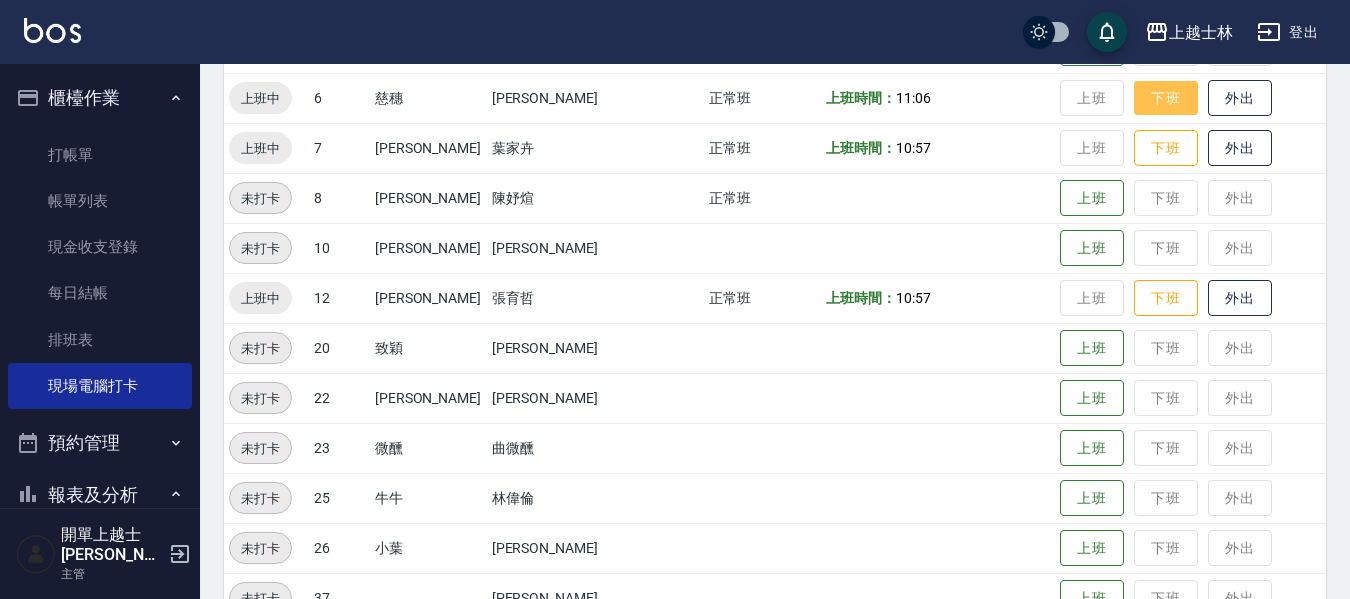 click on "下班" at bounding box center (1166, 98) 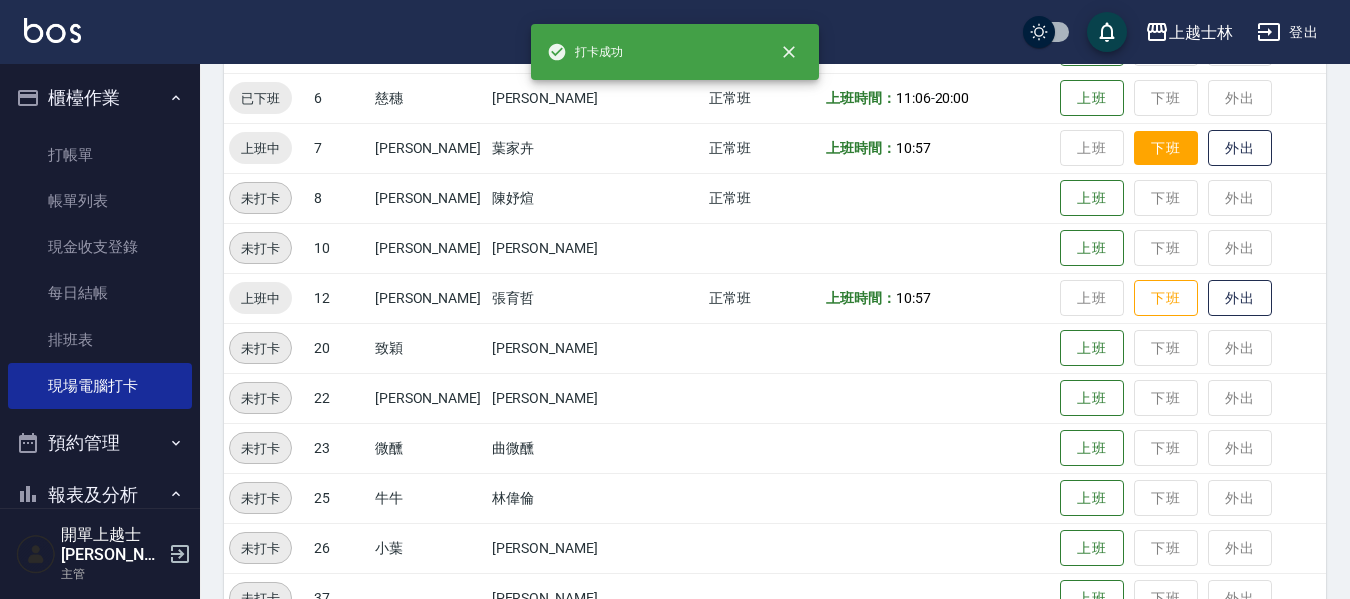 click on "下班" at bounding box center (1166, 148) 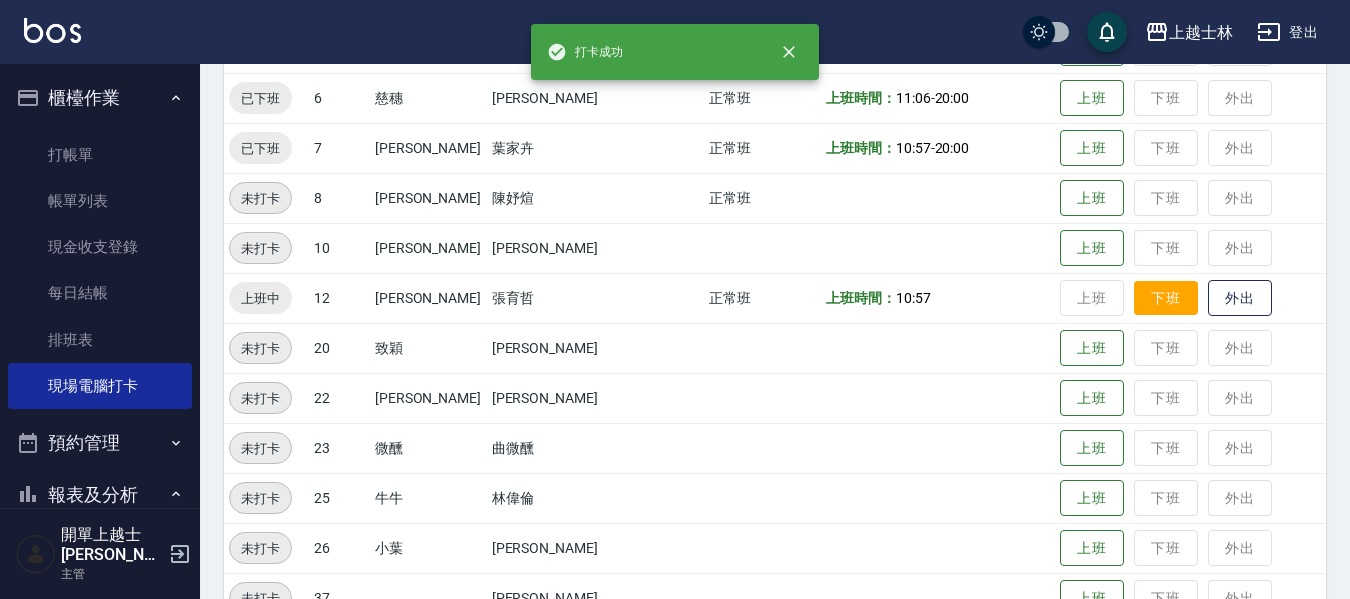 click on "下班" at bounding box center (1166, 298) 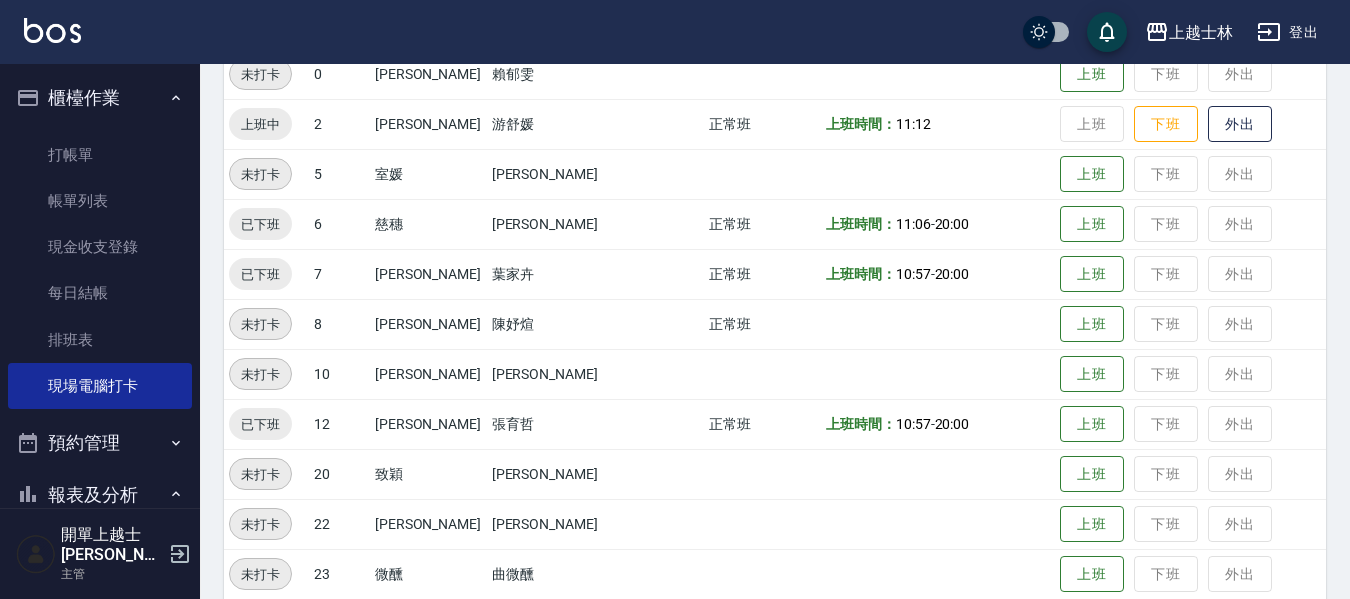 scroll, scrollTop: 100, scrollLeft: 0, axis: vertical 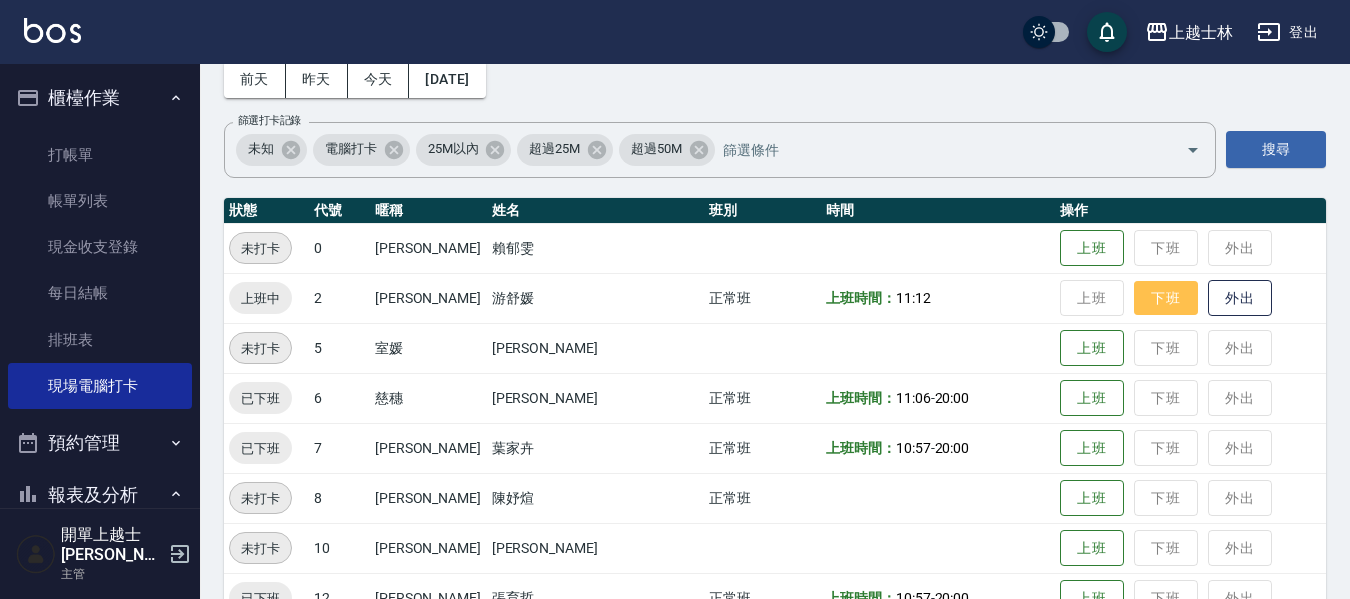 click on "下班" at bounding box center [1166, 298] 